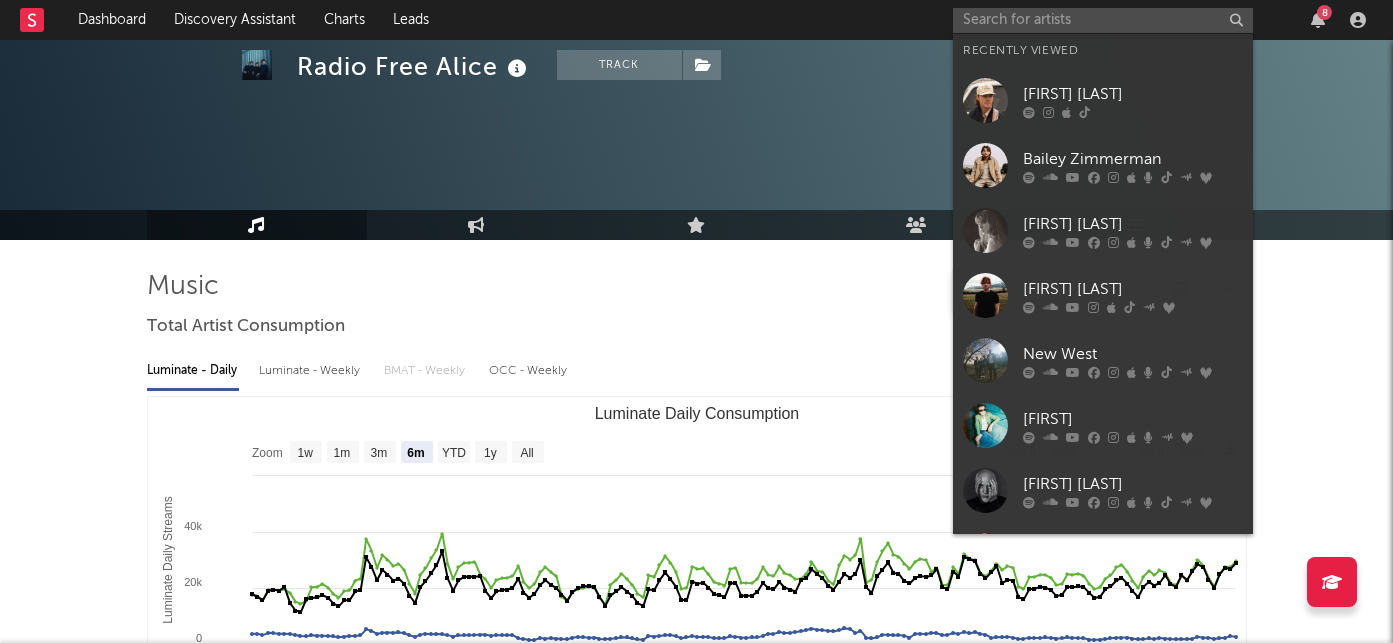 select on "6m" 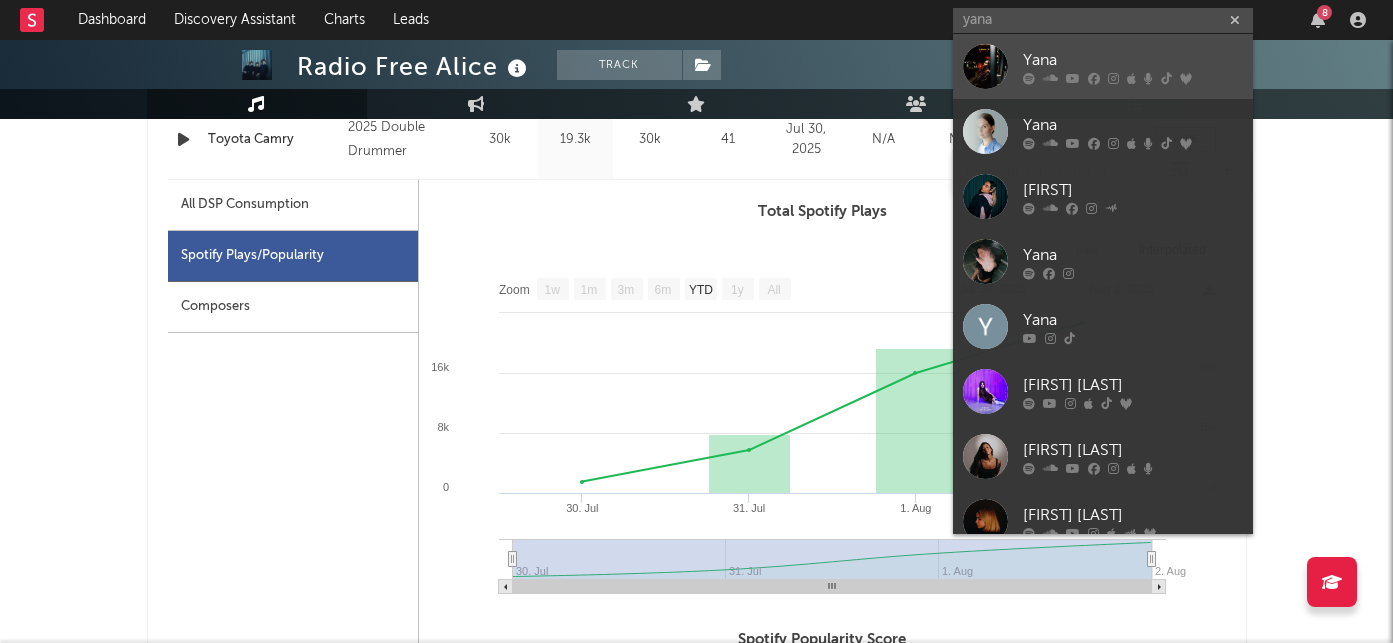 type on "yana" 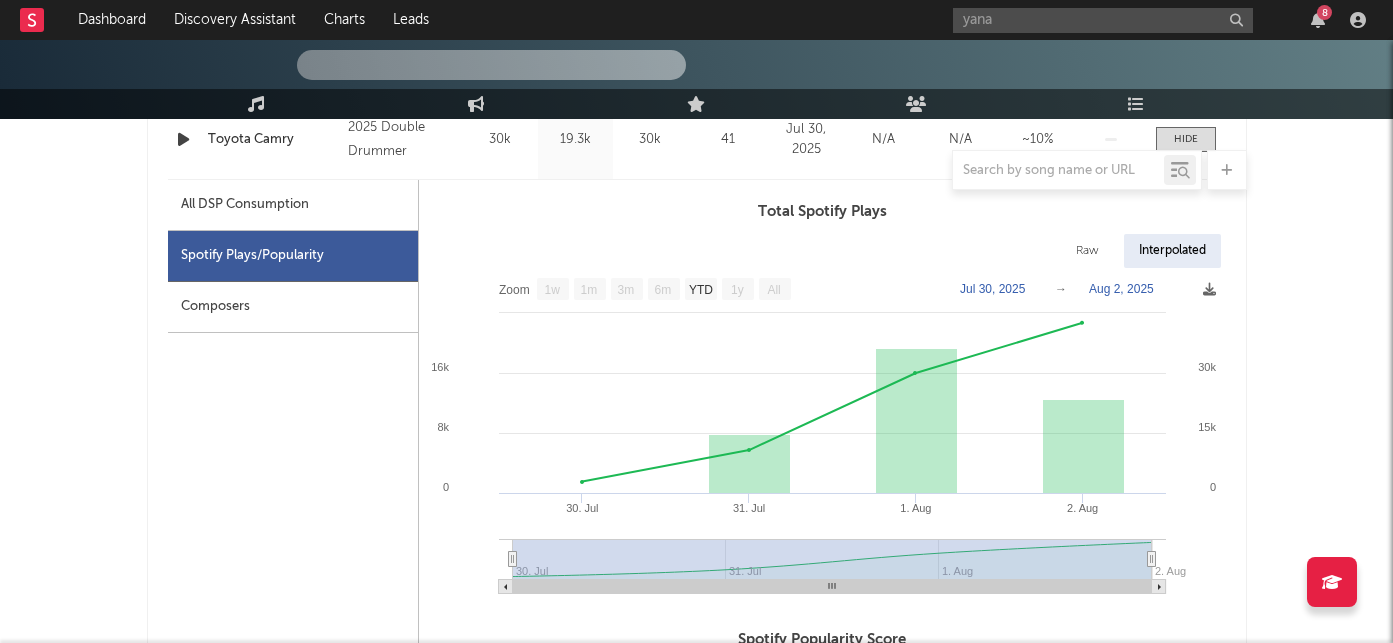 type 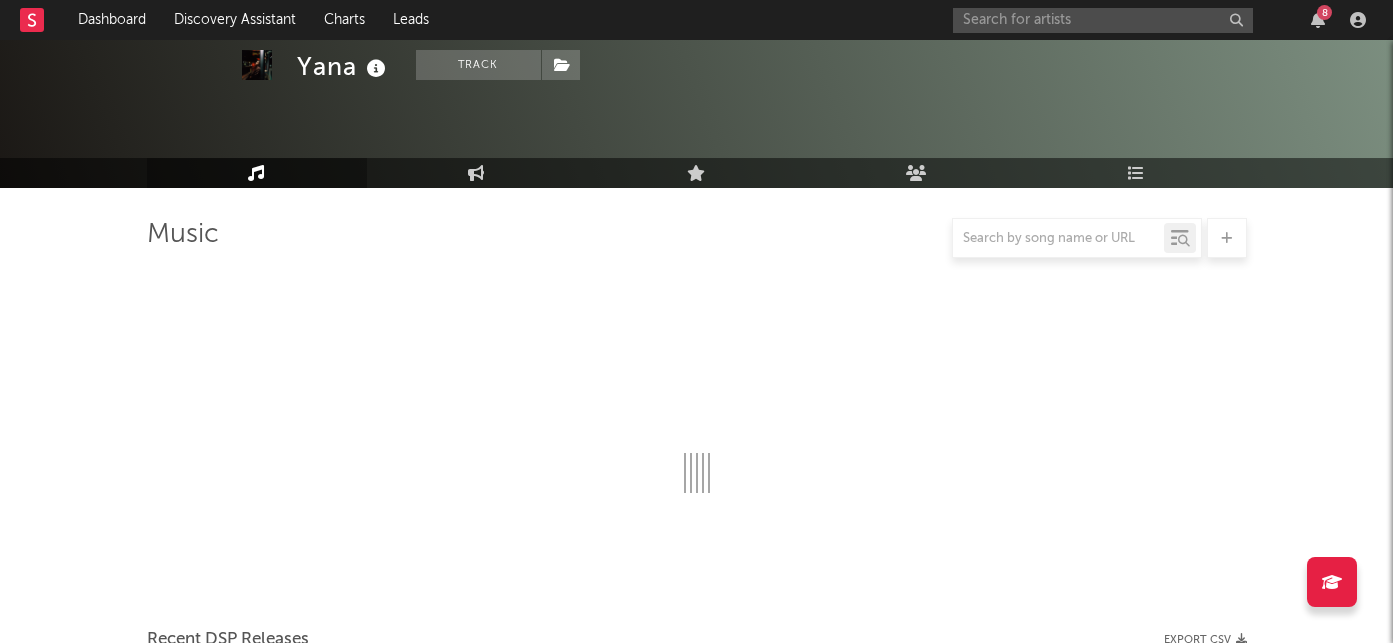 scroll, scrollTop: 899, scrollLeft: 0, axis: vertical 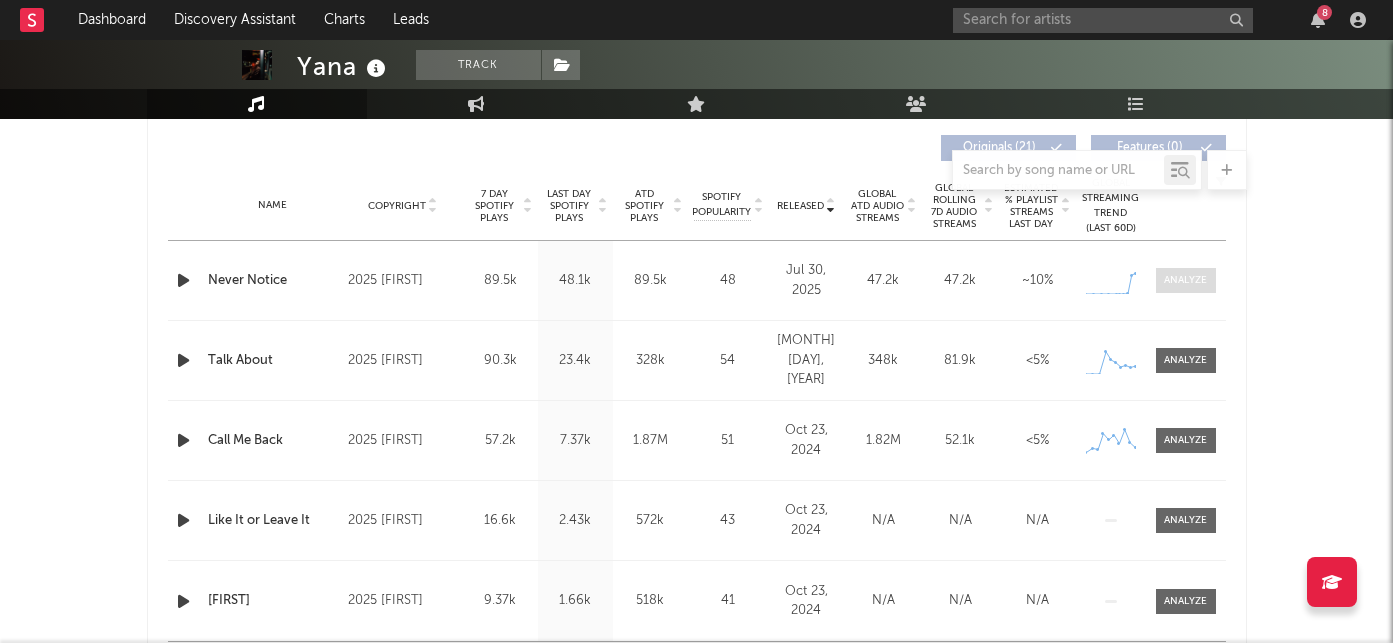 select on "6m" 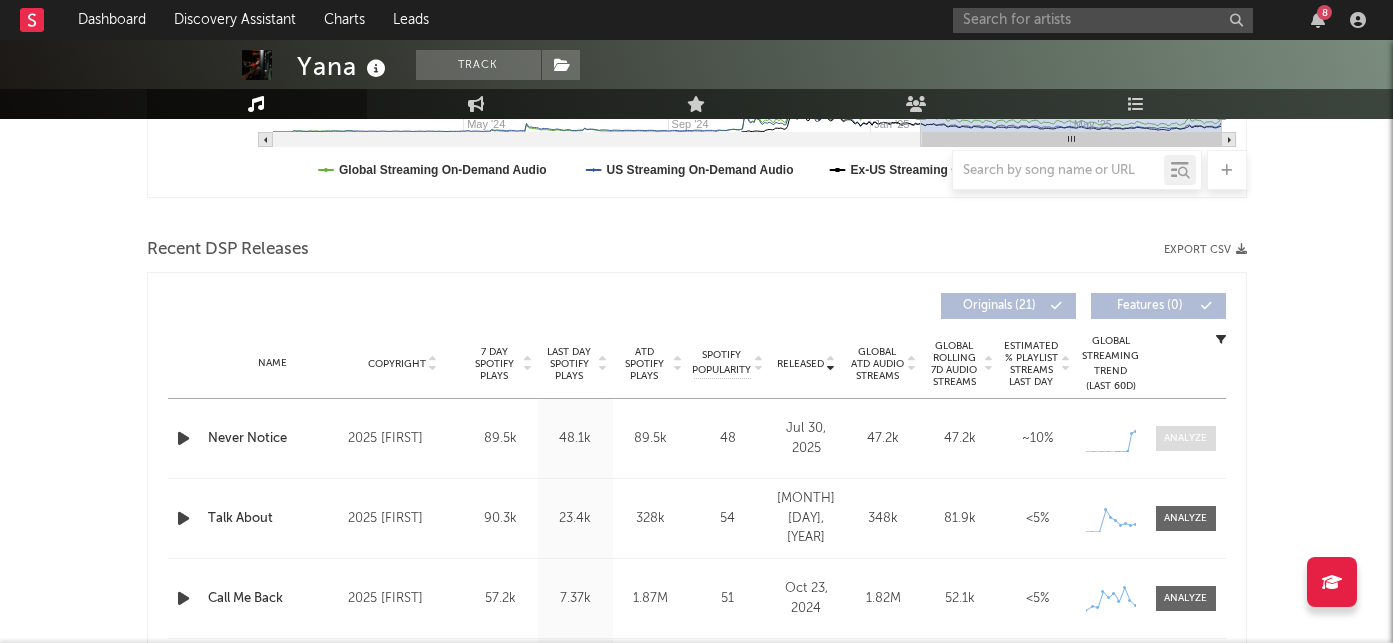 scroll, scrollTop: 758, scrollLeft: 0, axis: vertical 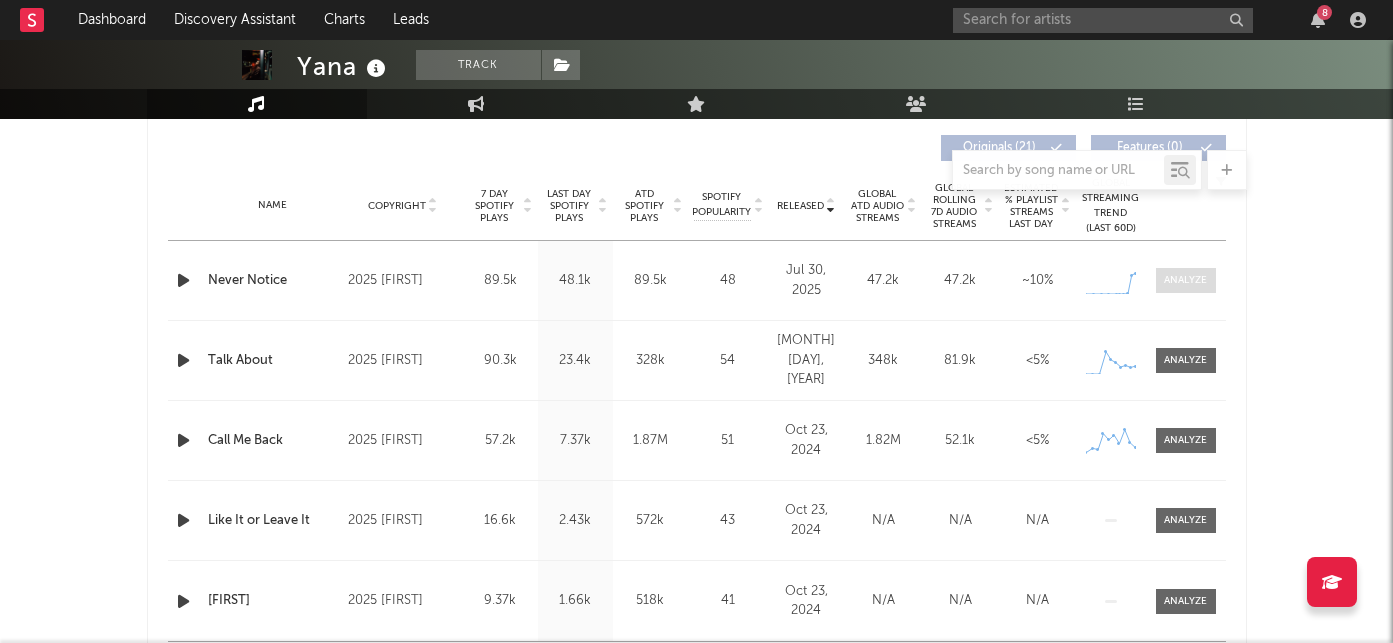 click at bounding box center (1185, 280) 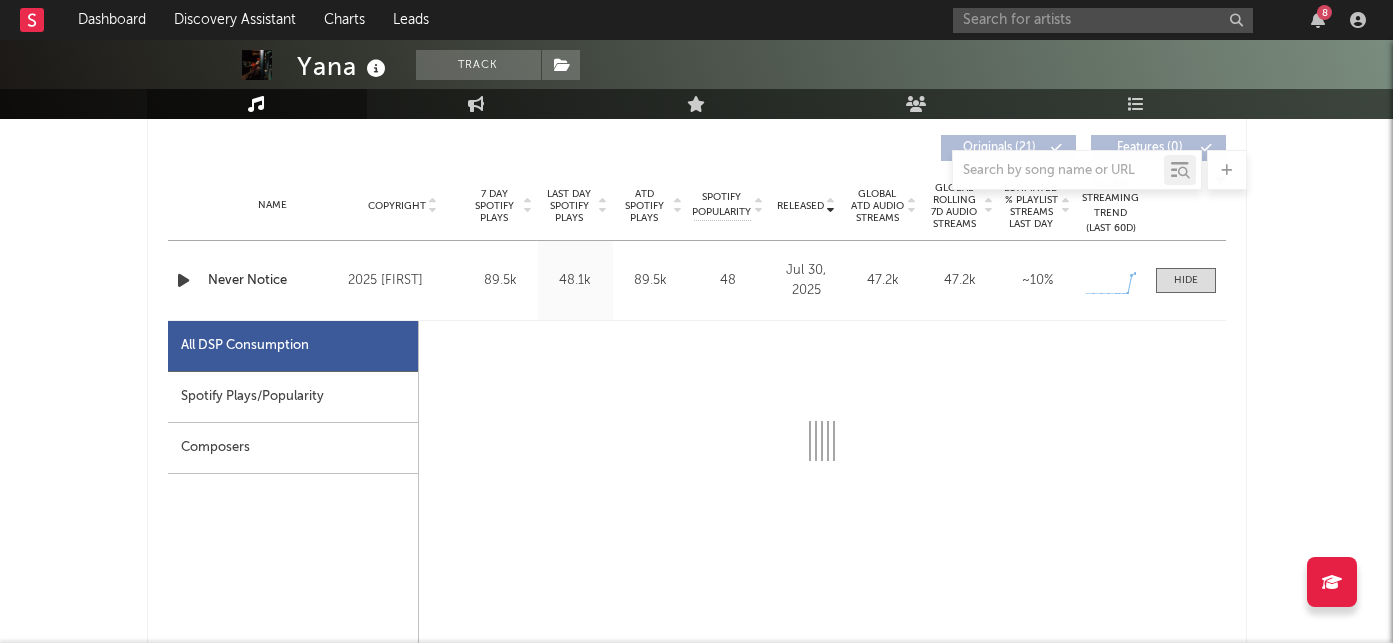 select on "1w" 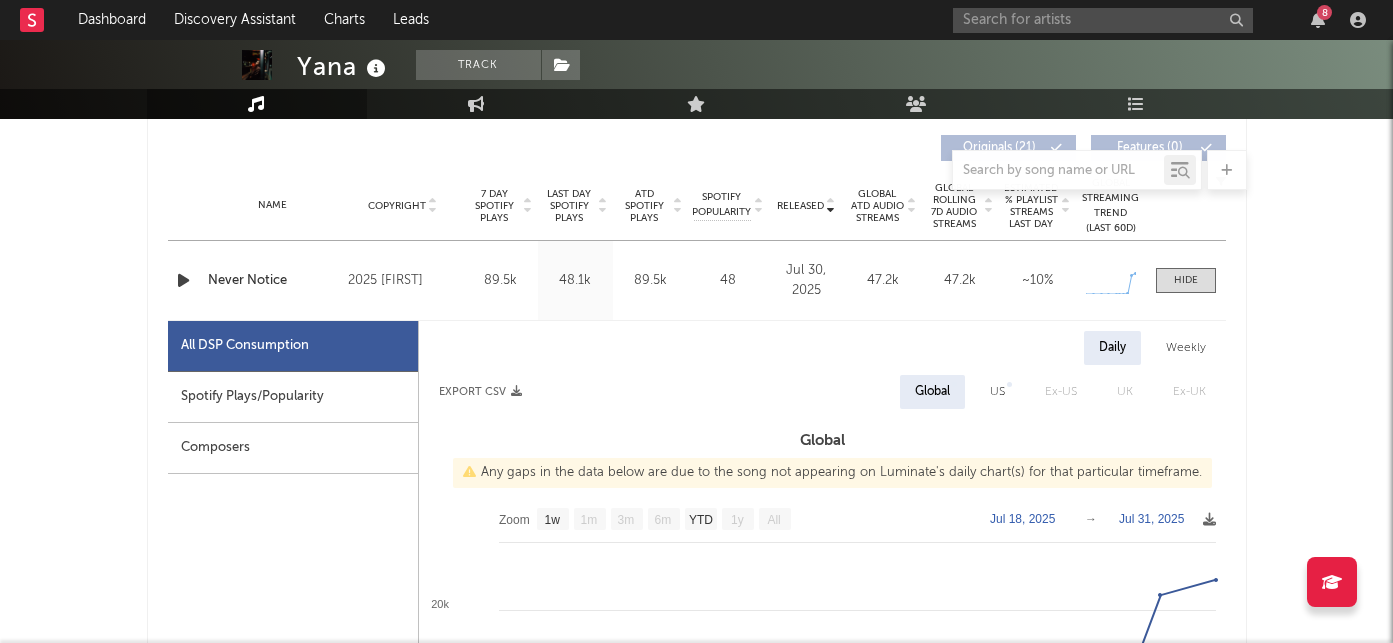 click on "Spotify Plays/Popularity" at bounding box center (293, 397) 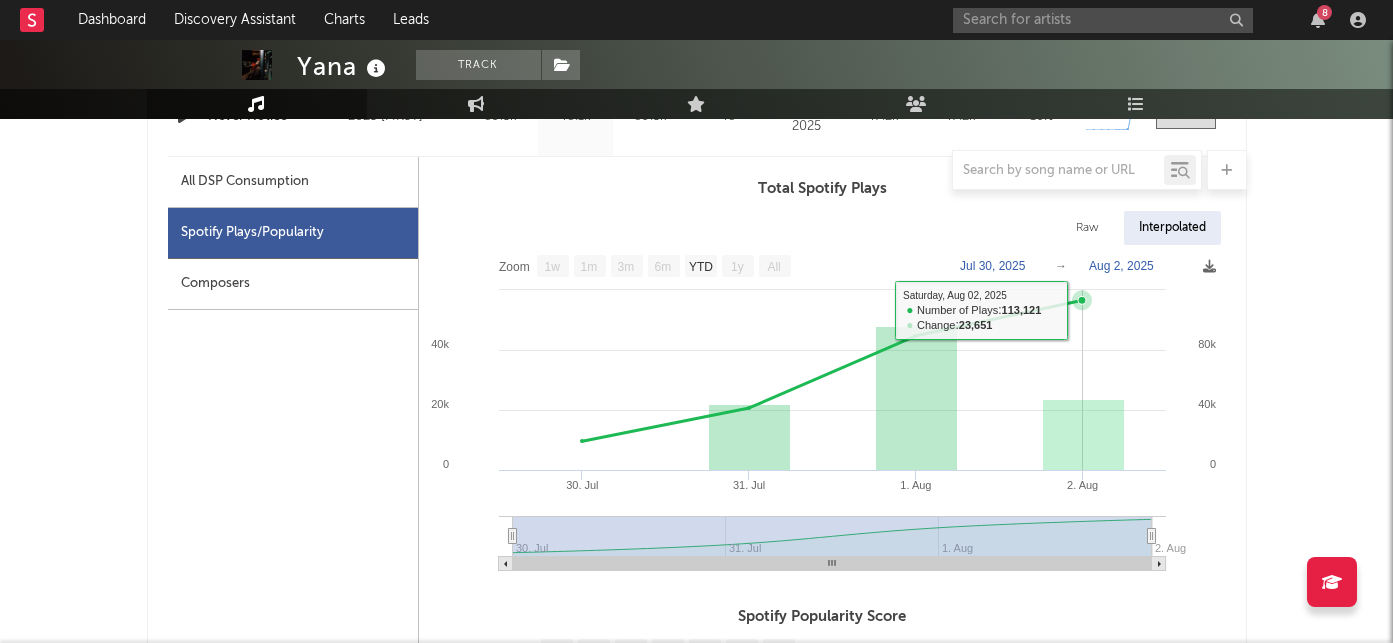 scroll, scrollTop: 993, scrollLeft: 0, axis: vertical 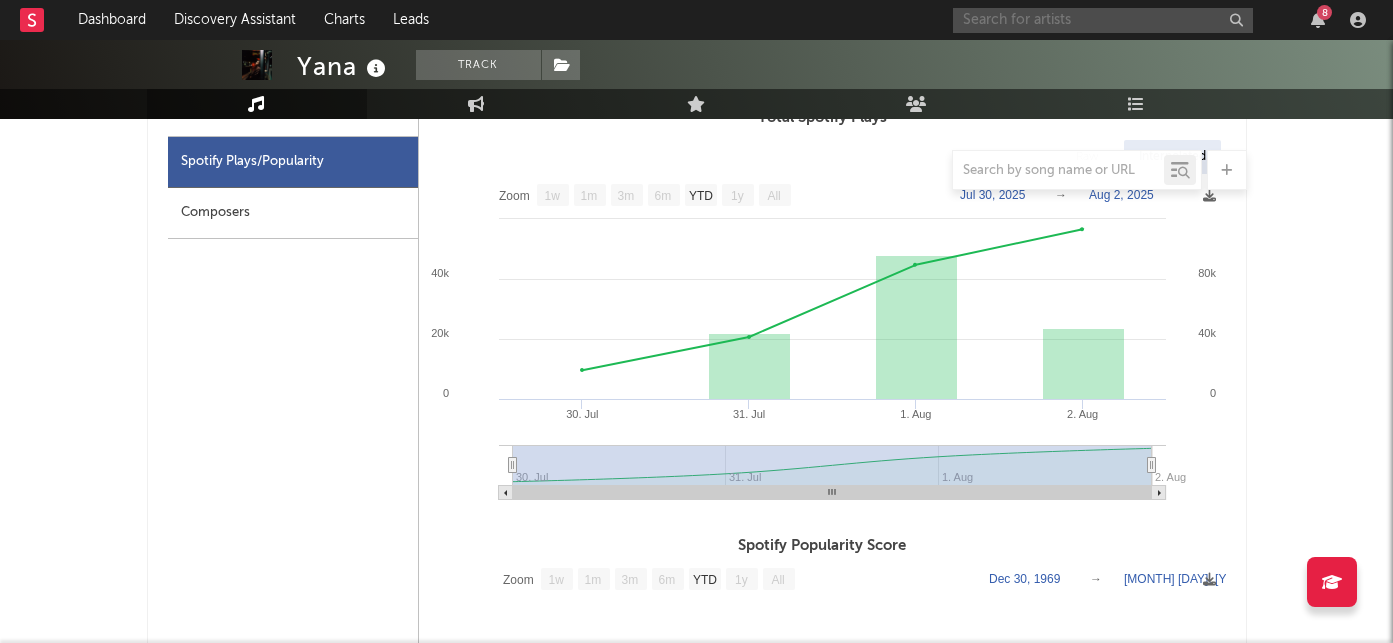 click at bounding box center (1103, 20) 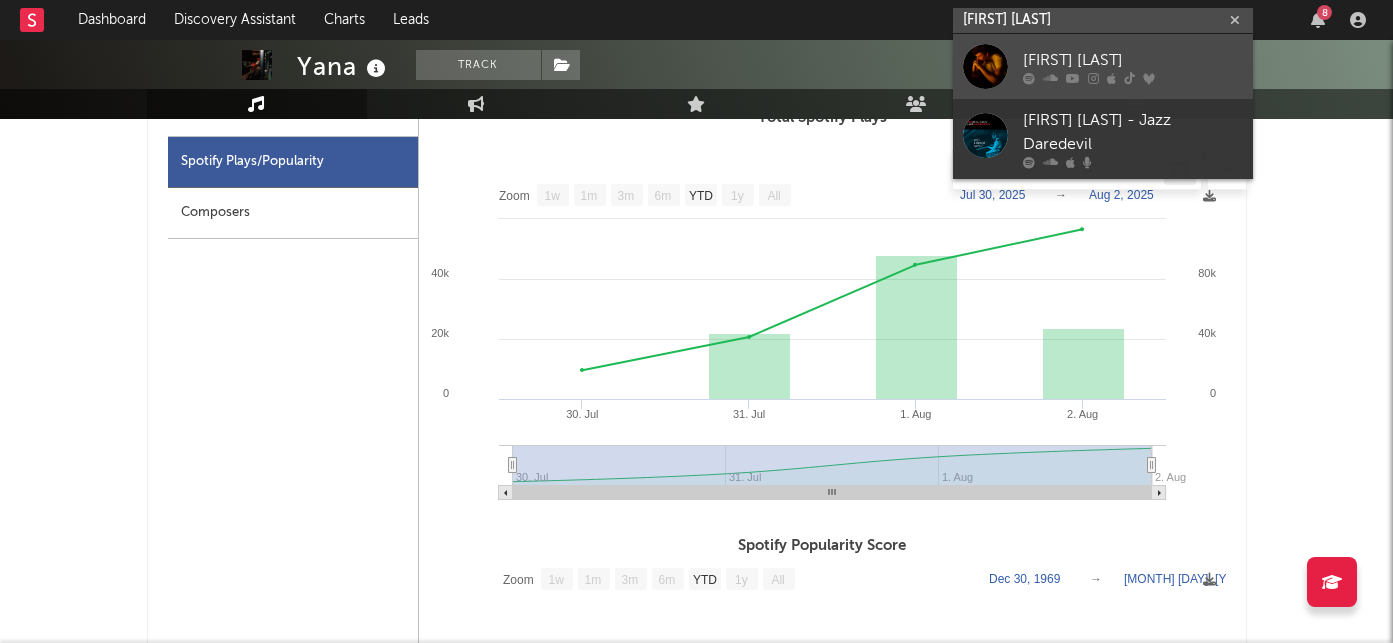 type on "[FIRST] [LAST]" 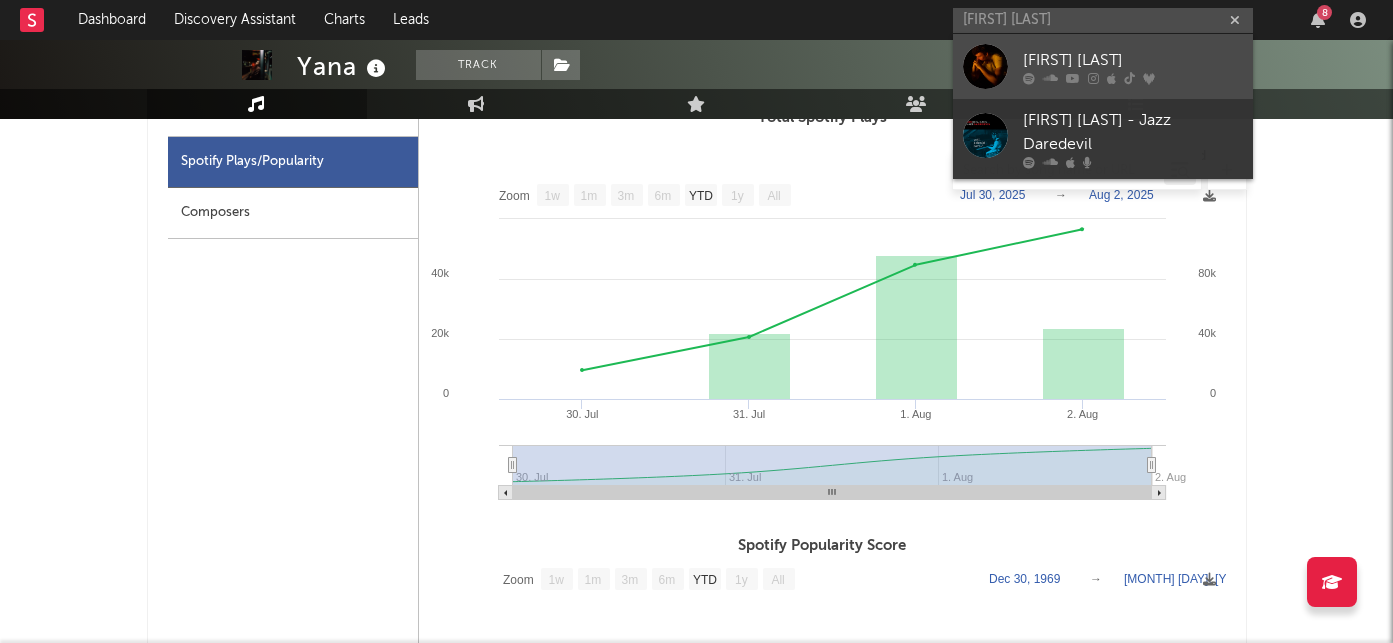 click on "[FIRST] [LAST]" at bounding box center [1103, 66] 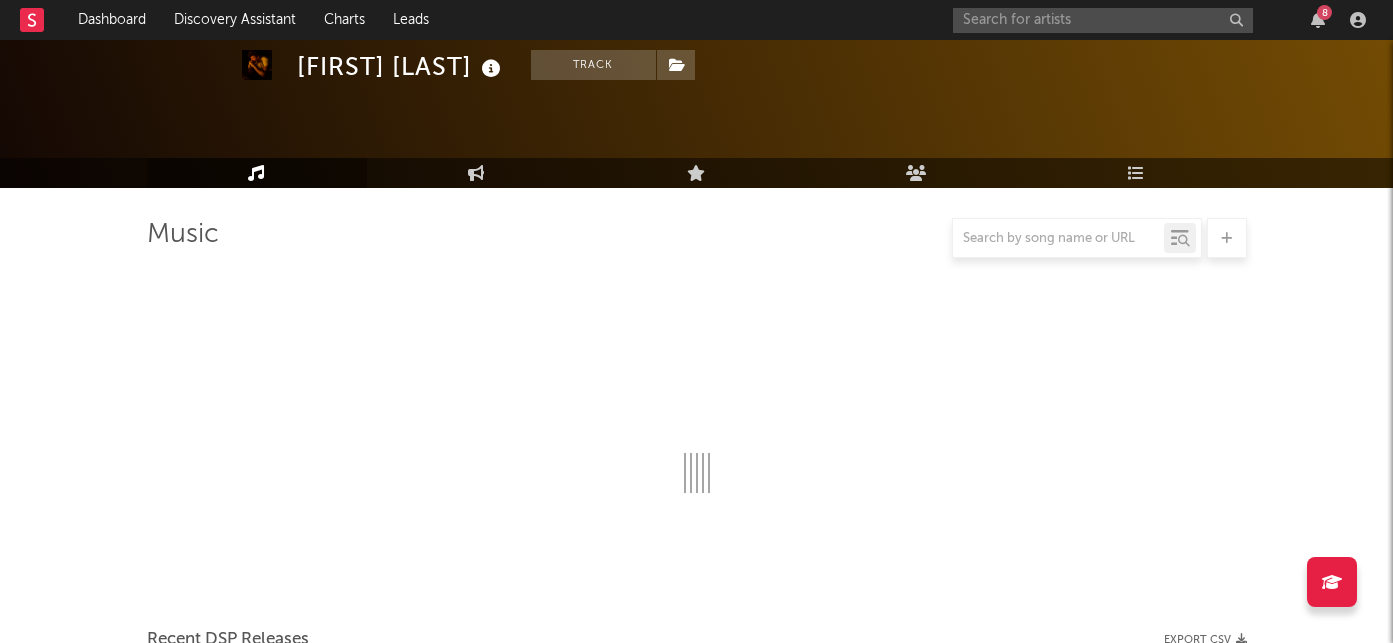 scroll, scrollTop: 993, scrollLeft: 0, axis: vertical 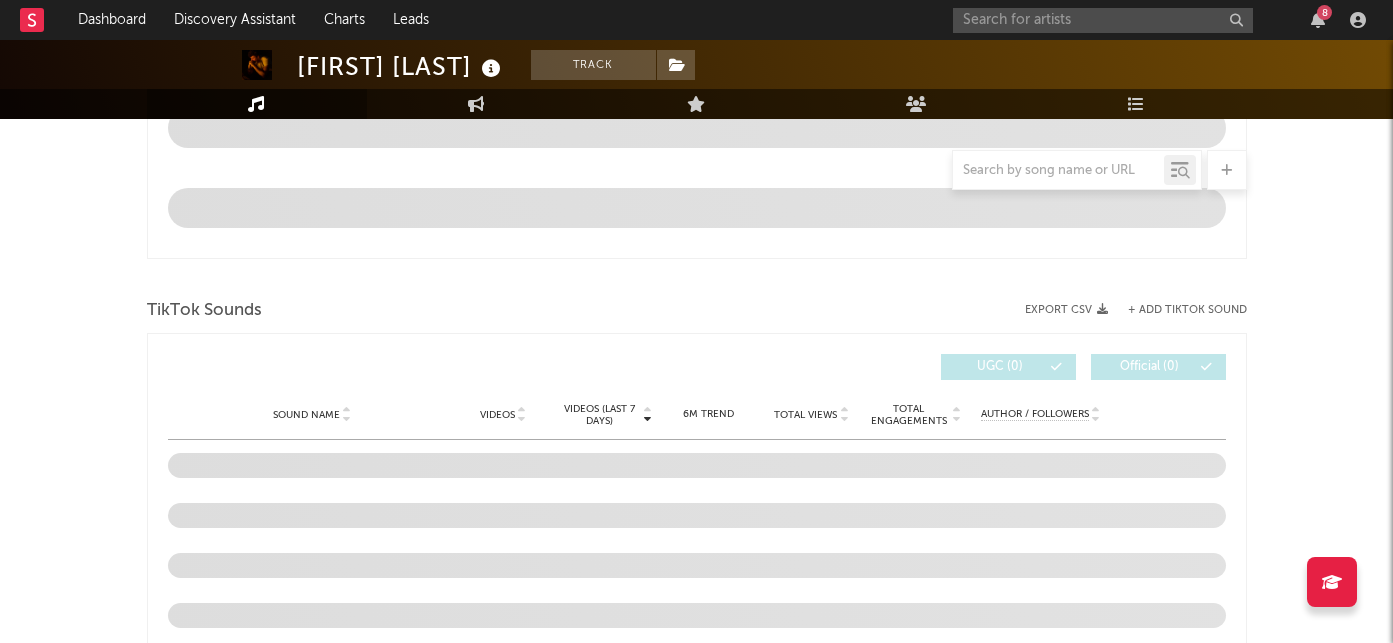 select on "6m" 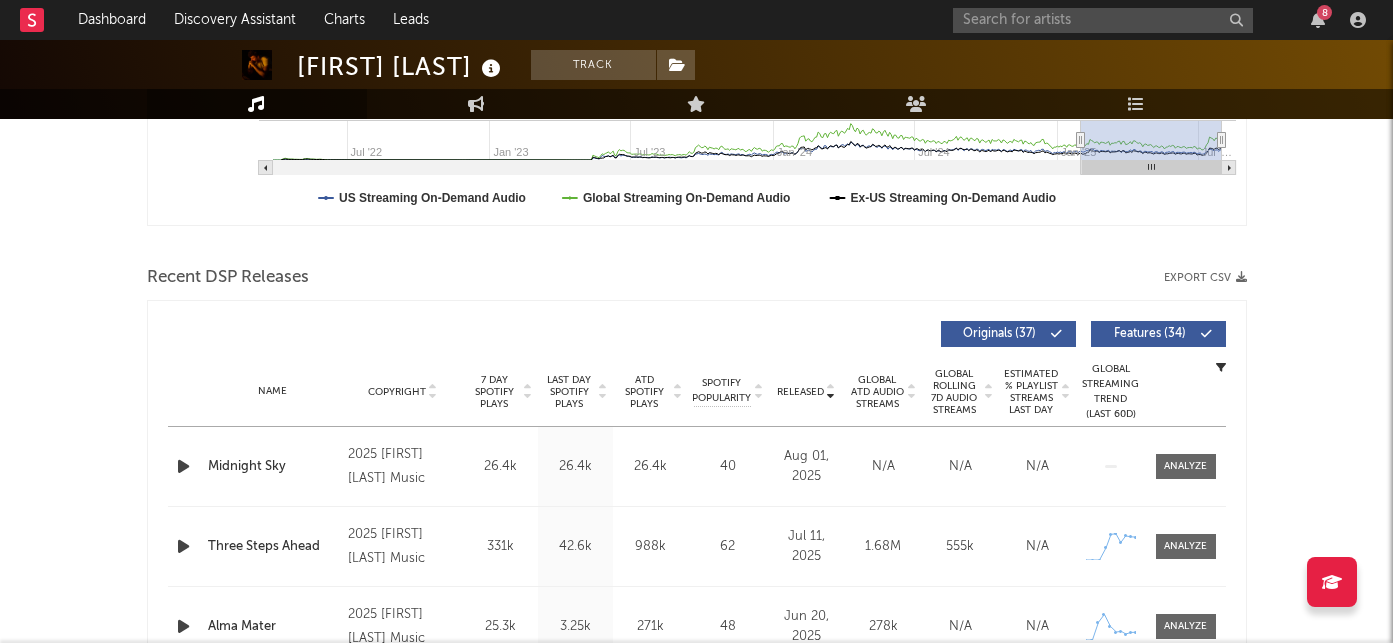 scroll, scrollTop: 82, scrollLeft: 0, axis: vertical 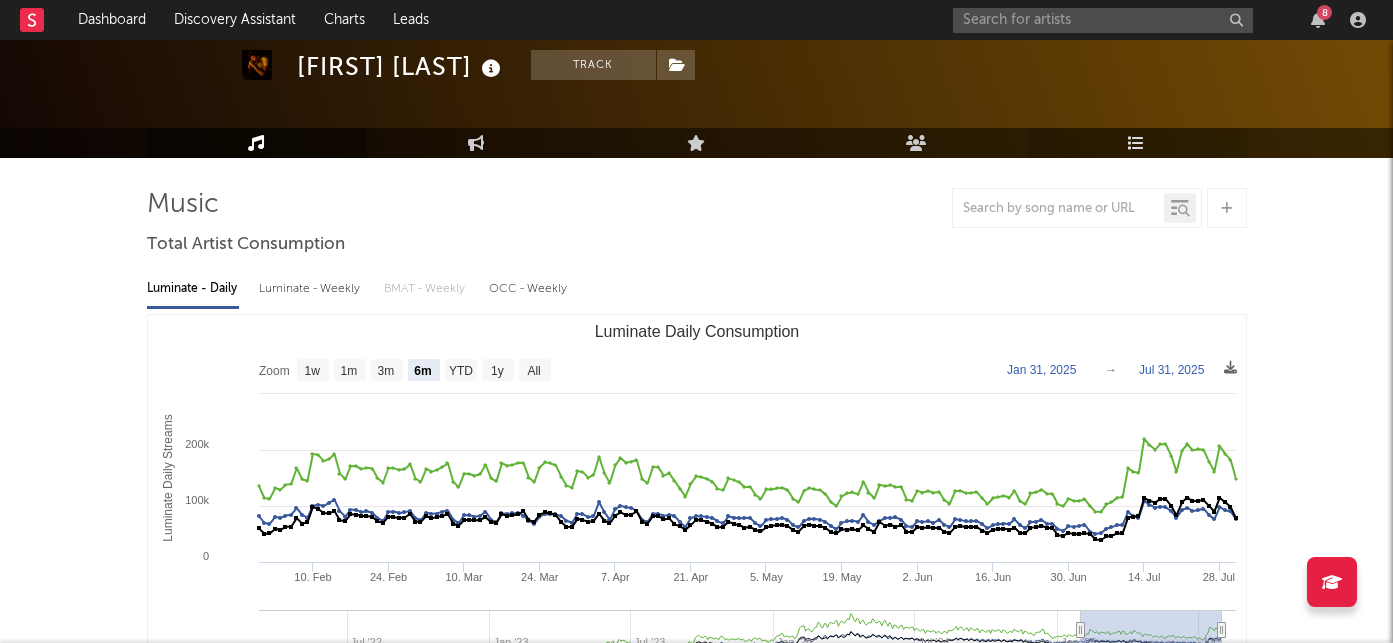 click on "Playlists/Charts" at bounding box center (1137, 143) 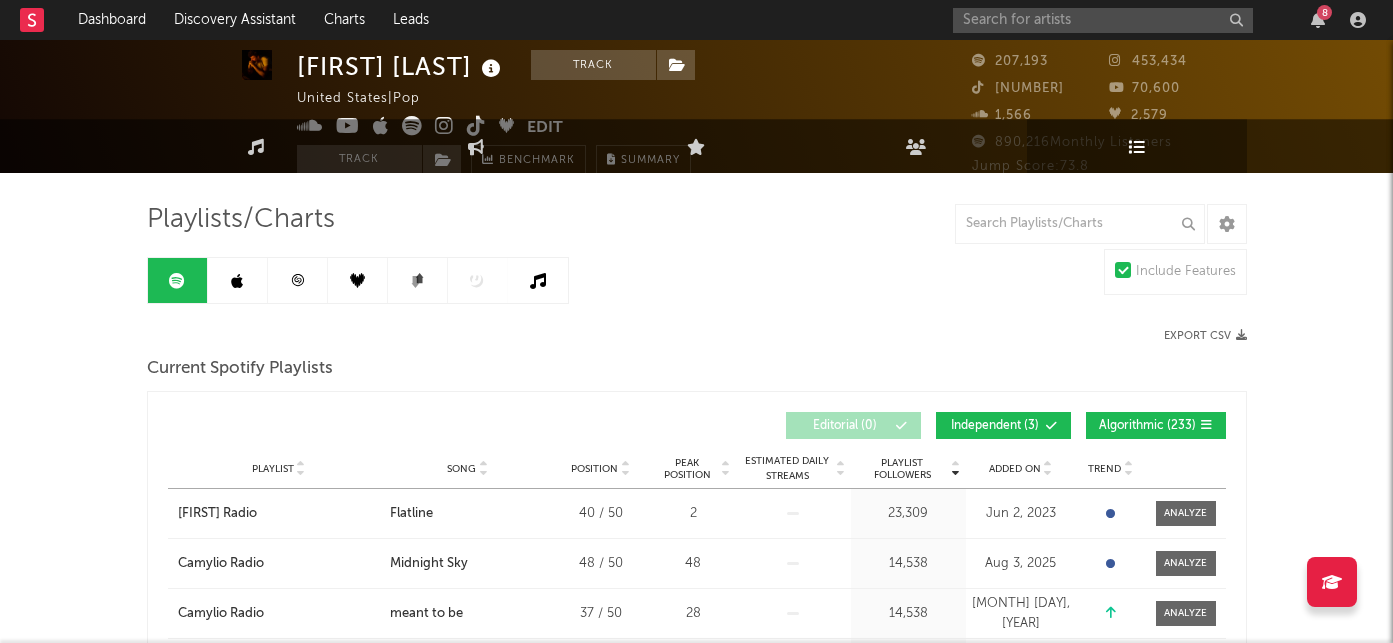 scroll, scrollTop: 0, scrollLeft: 0, axis: both 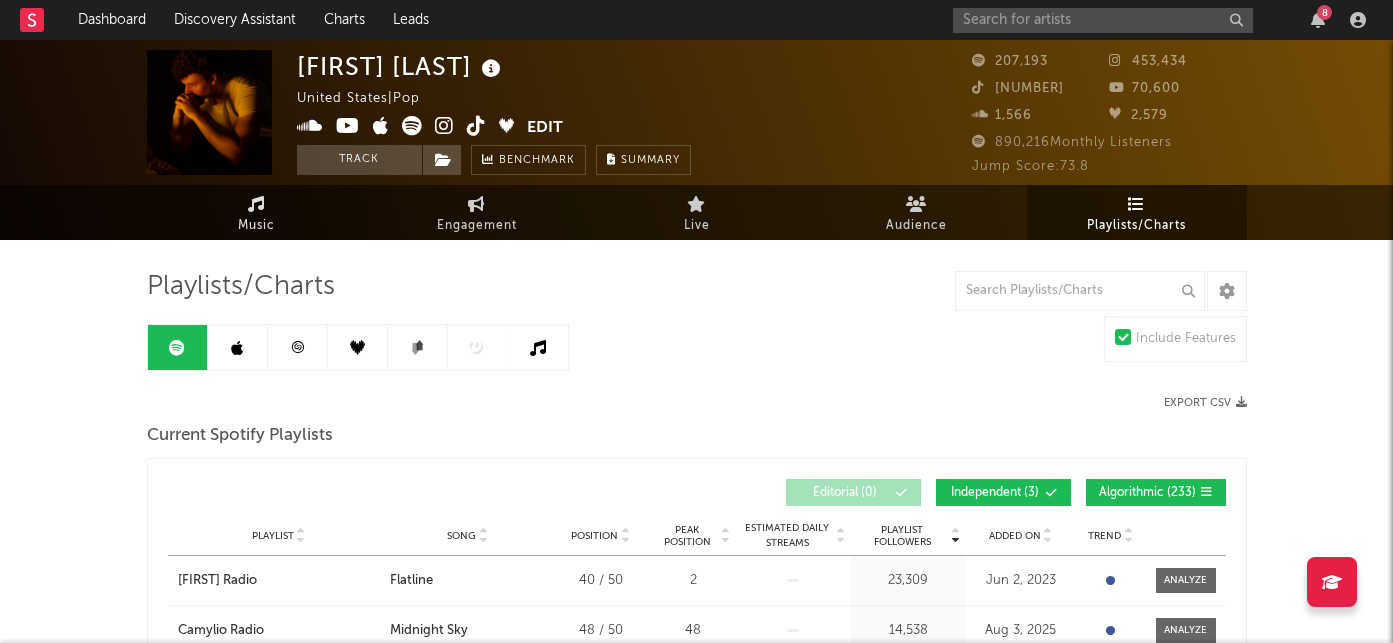 click on "Music" at bounding box center [257, 212] 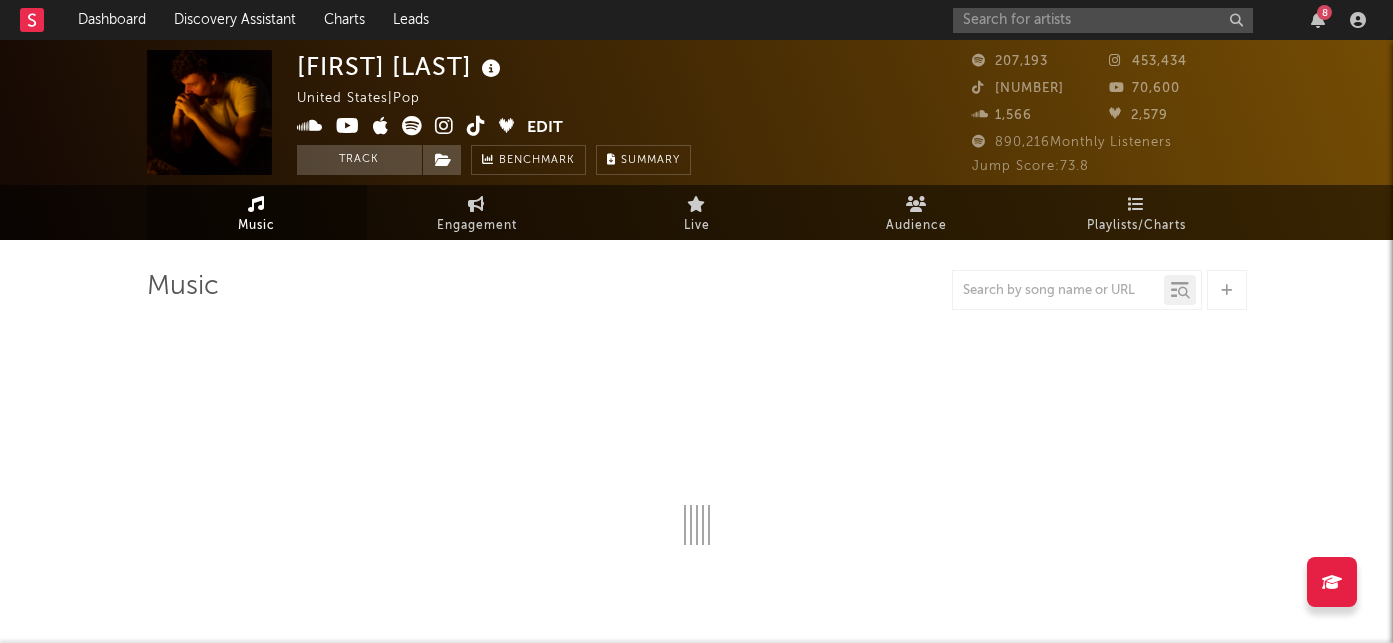 select on "6m" 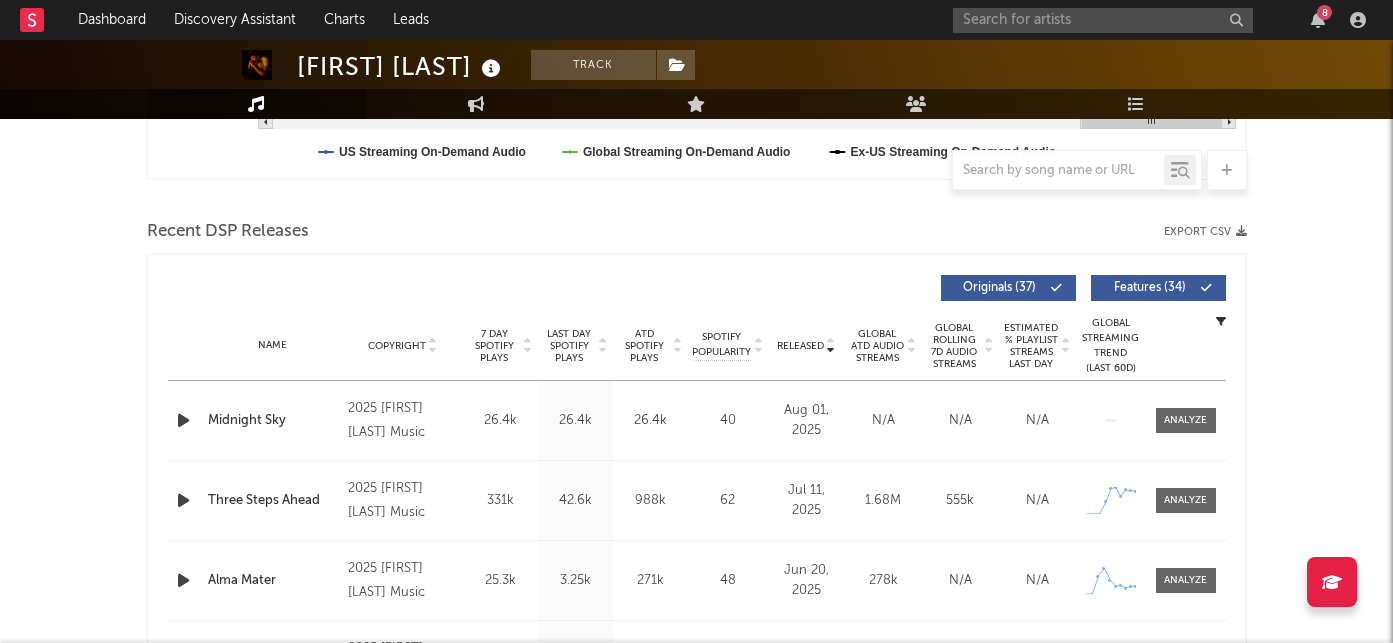 scroll, scrollTop: 621, scrollLeft: 0, axis: vertical 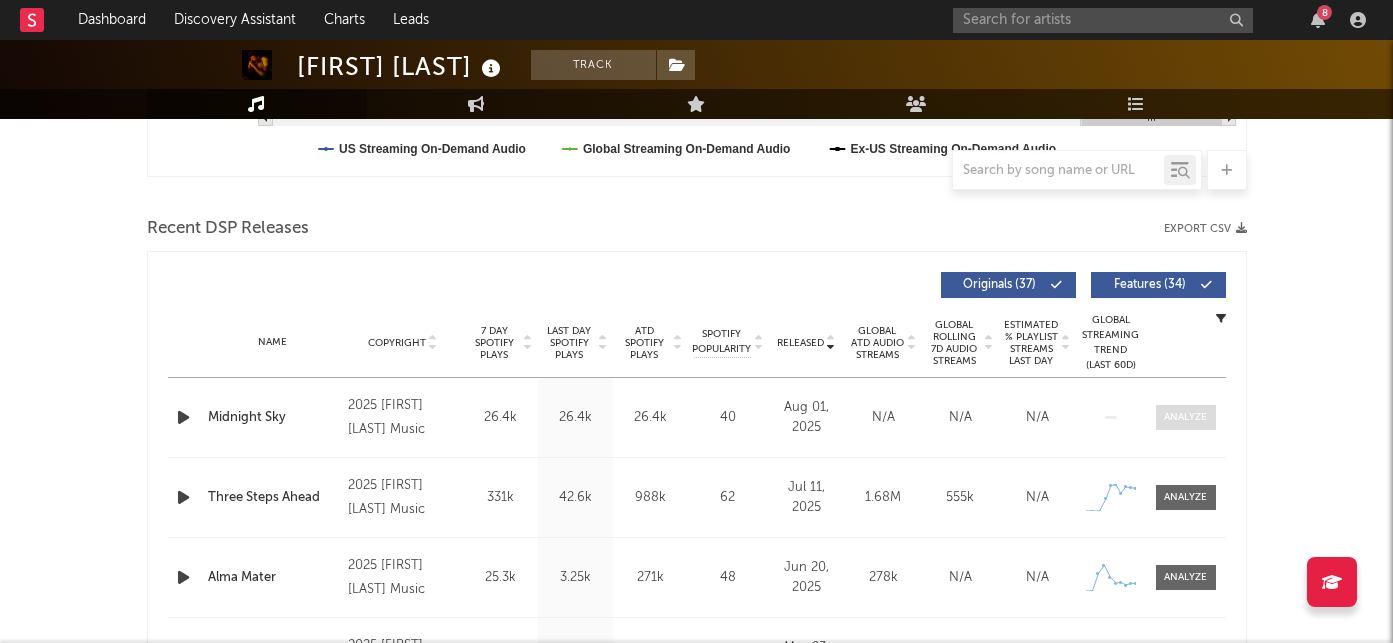 click at bounding box center [1185, 417] 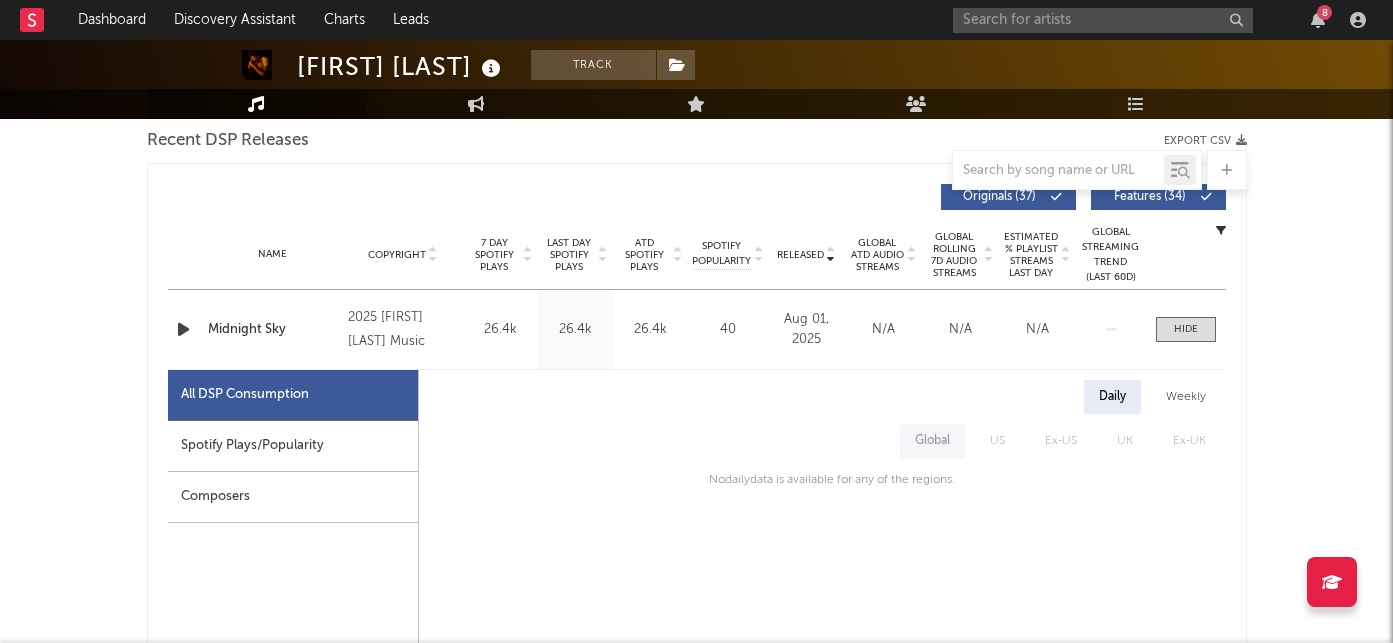 scroll, scrollTop: 770, scrollLeft: 0, axis: vertical 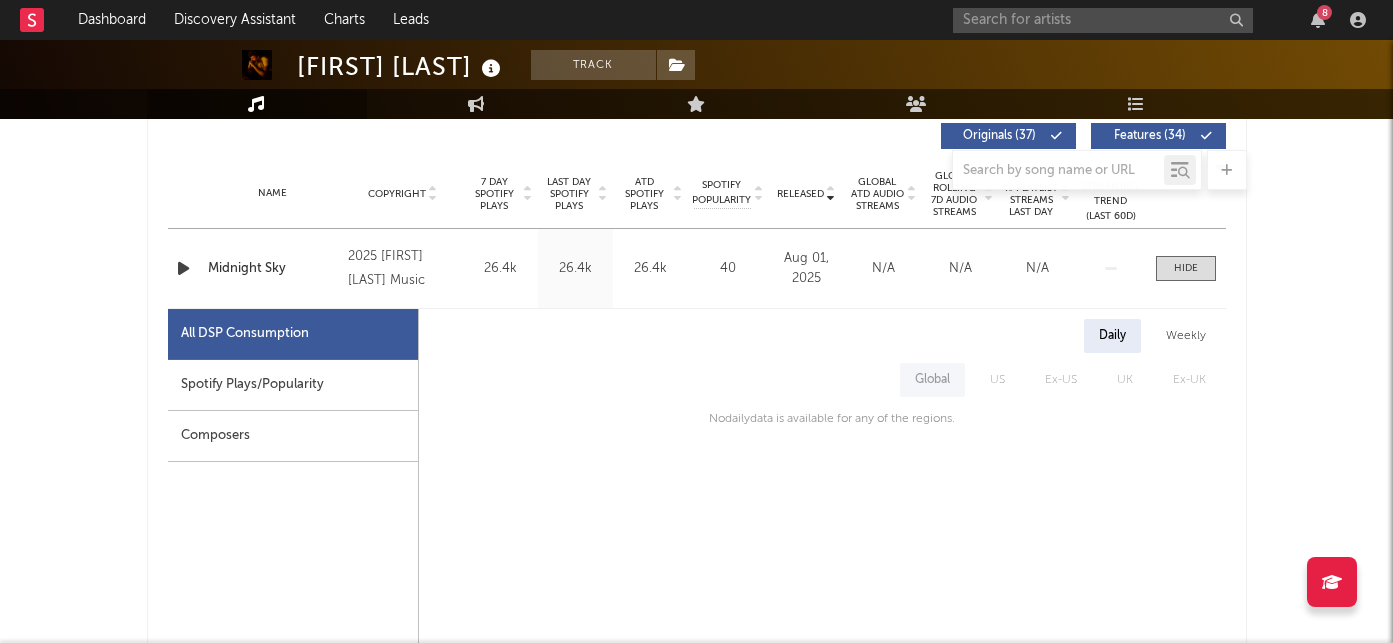 click on "Spotify Plays/Popularity" at bounding box center (293, 385) 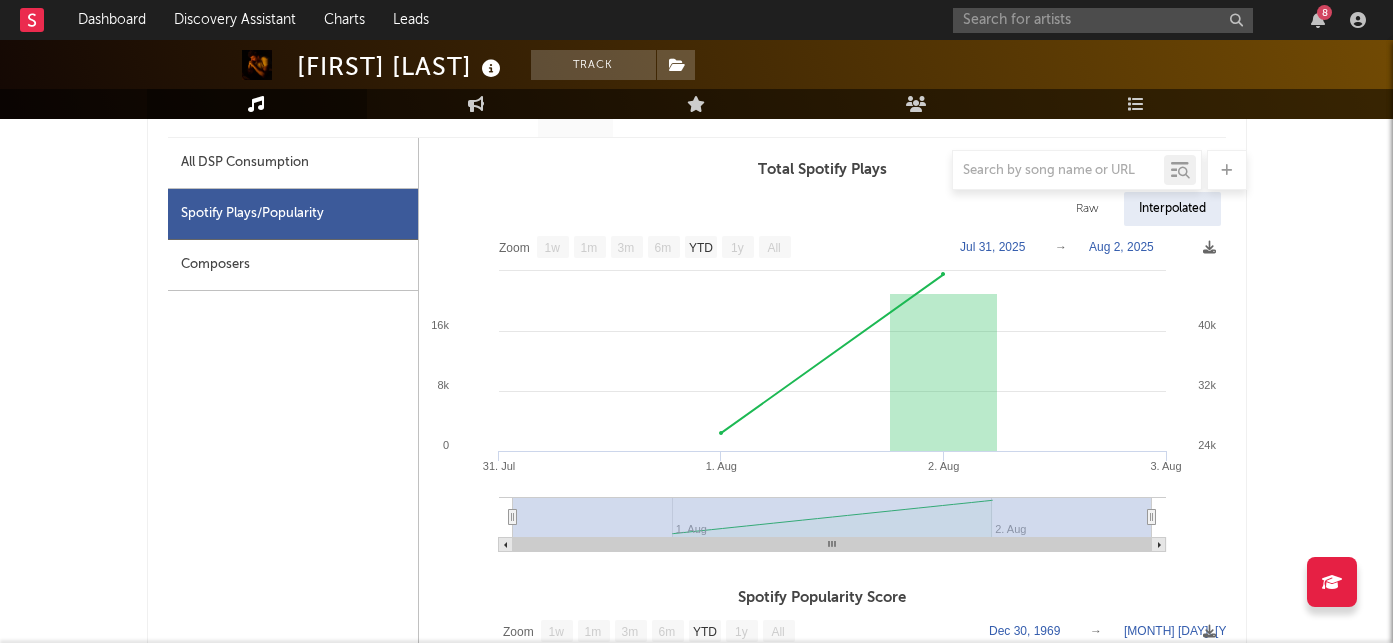 scroll, scrollTop: 971, scrollLeft: 0, axis: vertical 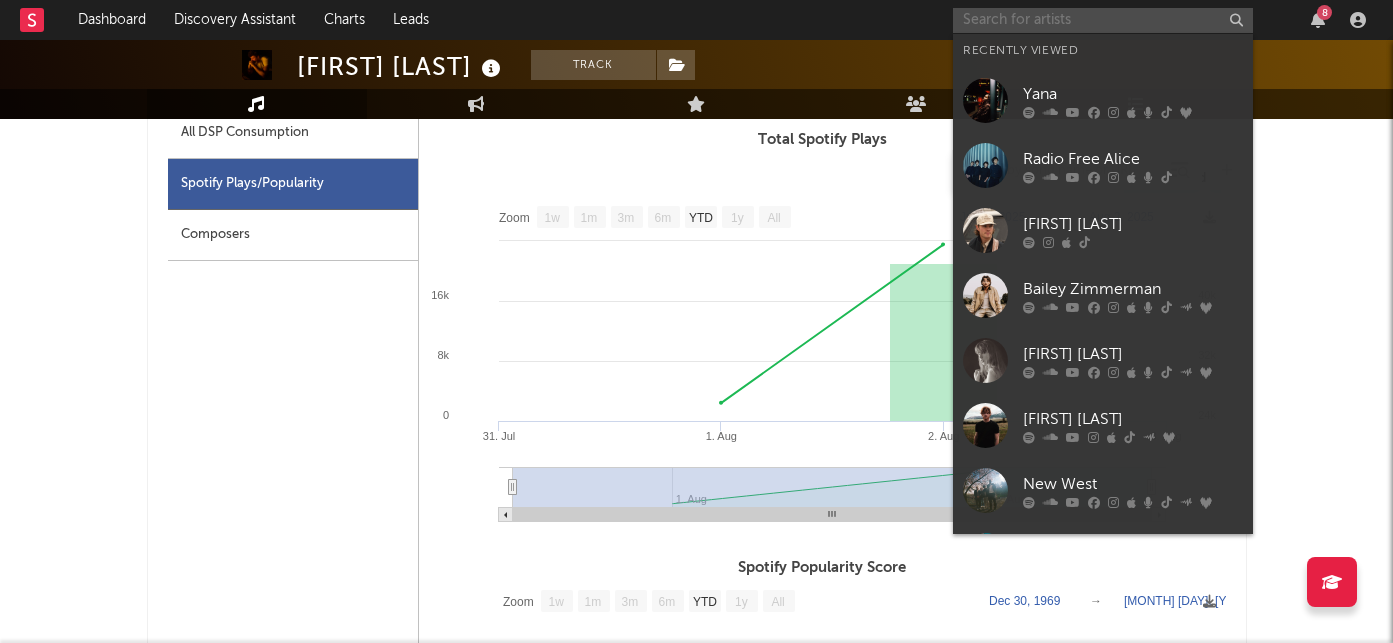 click at bounding box center (1103, 20) 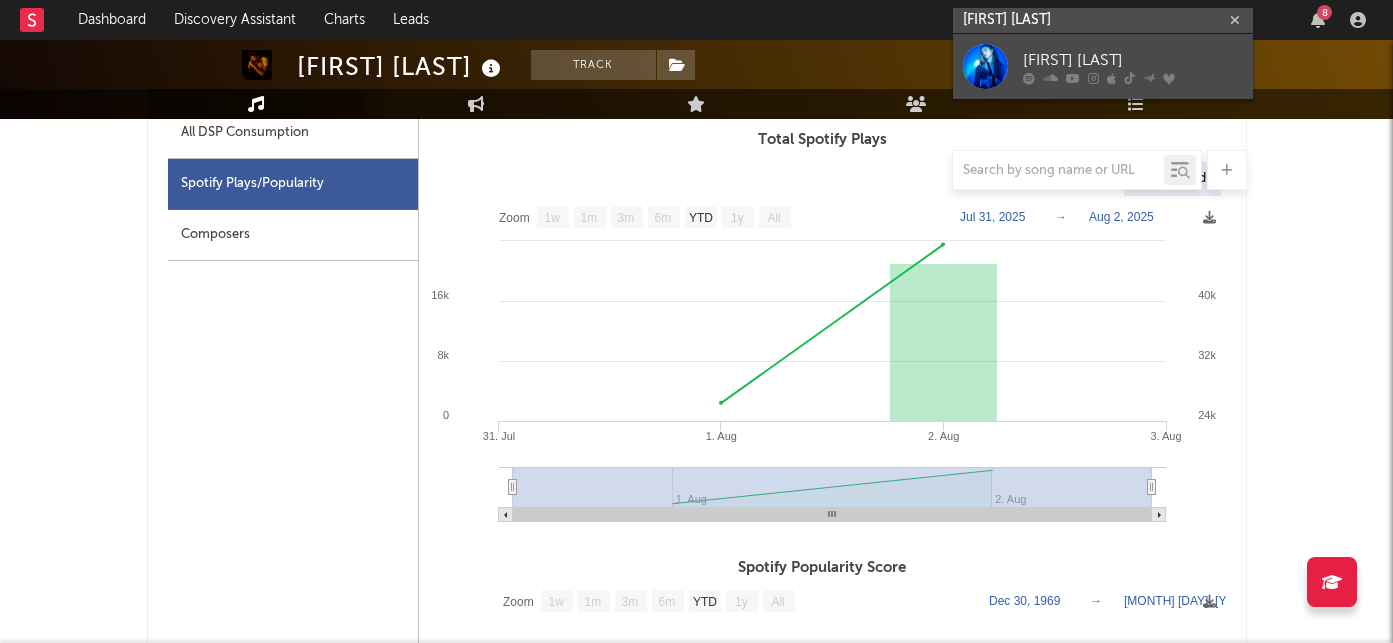 type on "[FIRST] [LAST]" 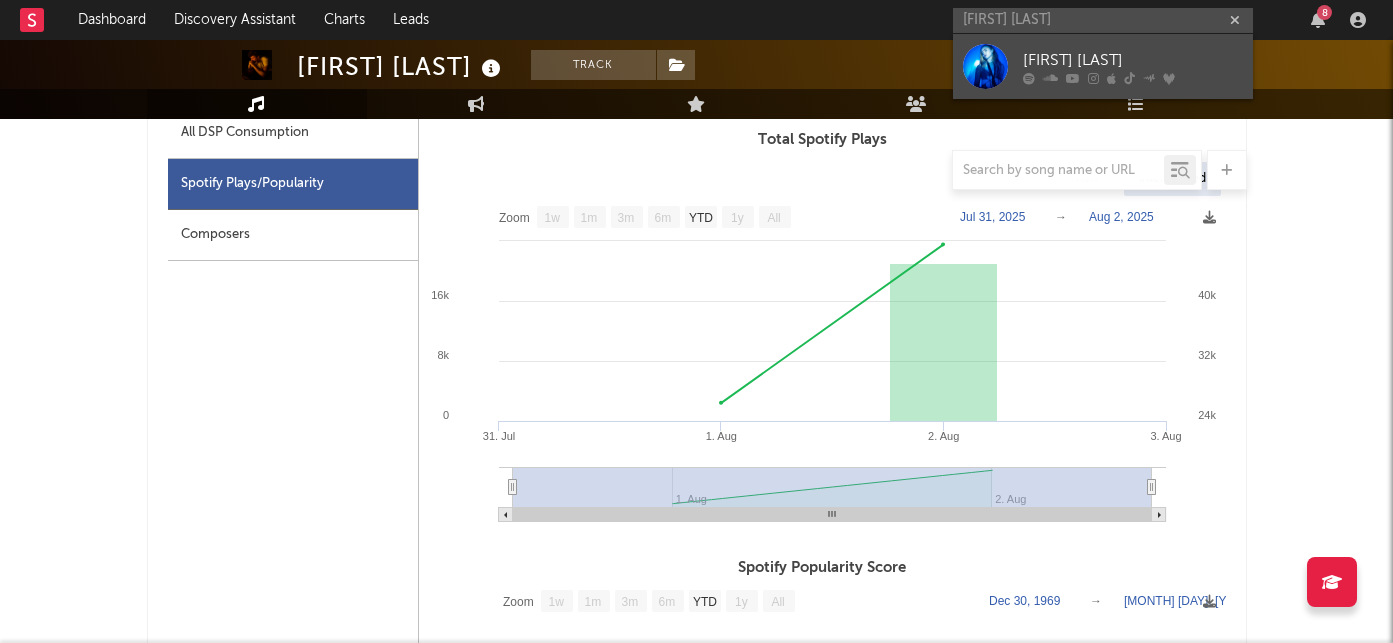 click on "[FIRST] [LAST]" at bounding box center [1133, 60] 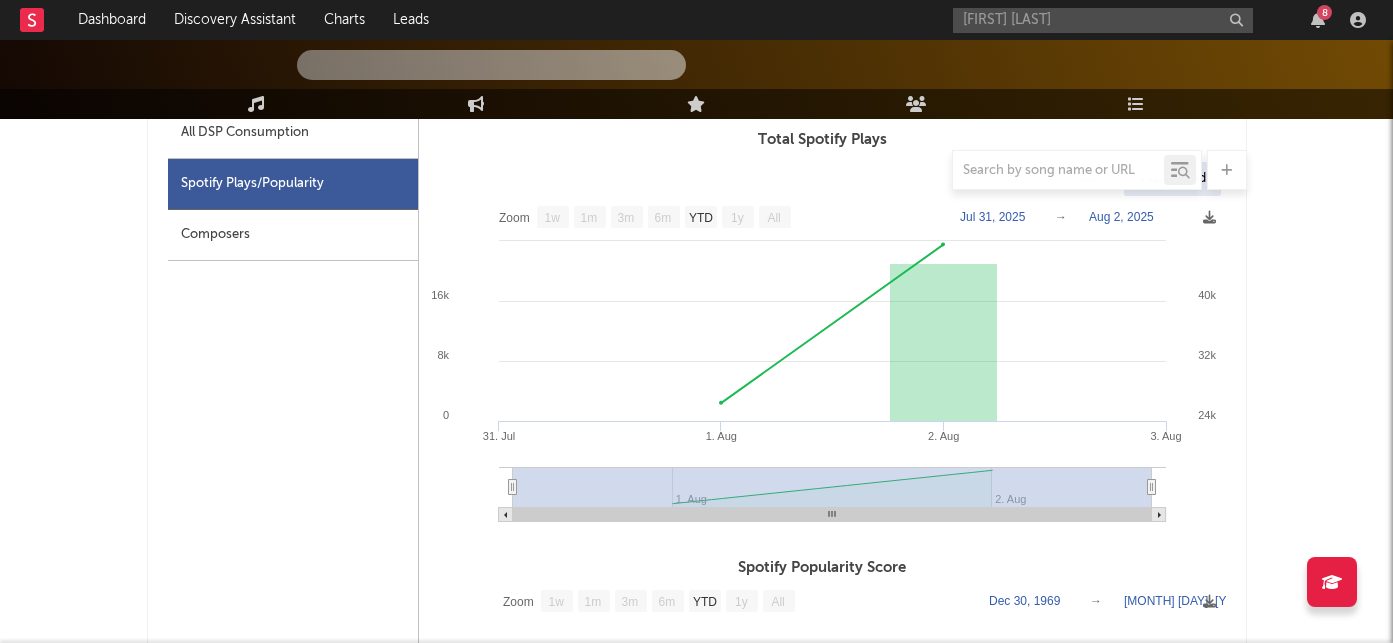 type 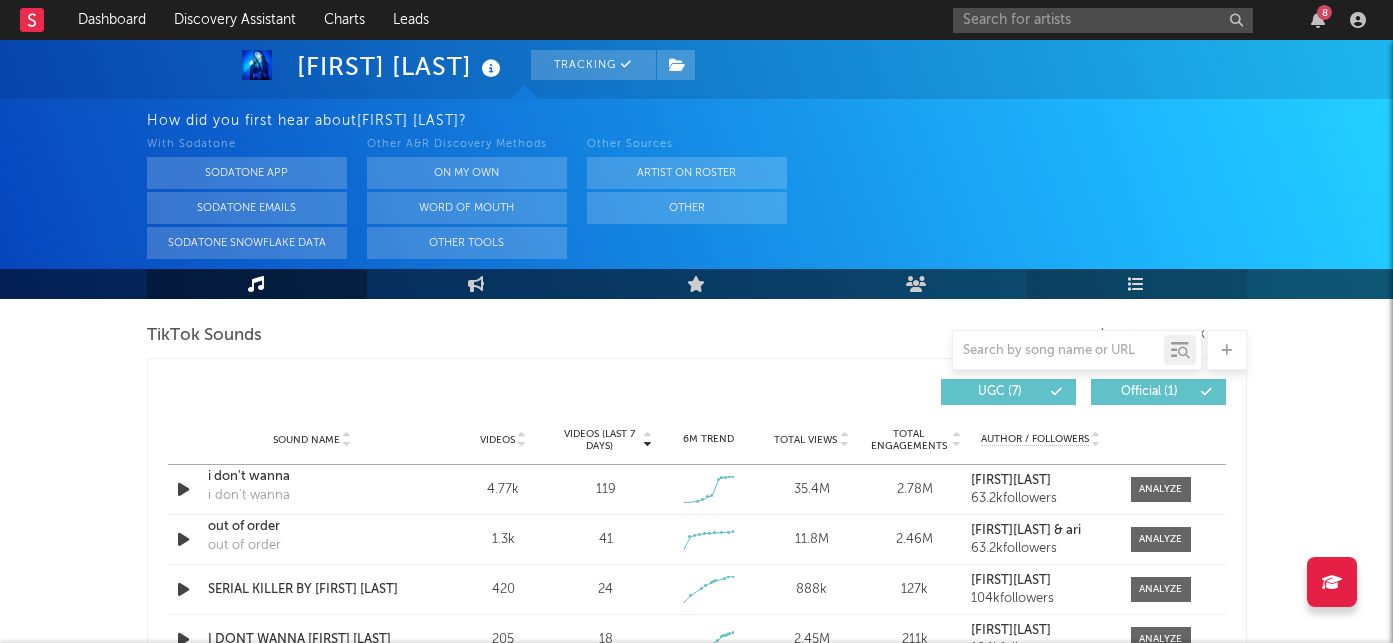 scroll, scrollTop: 1151, scrollLeft: 0, axis: vertical 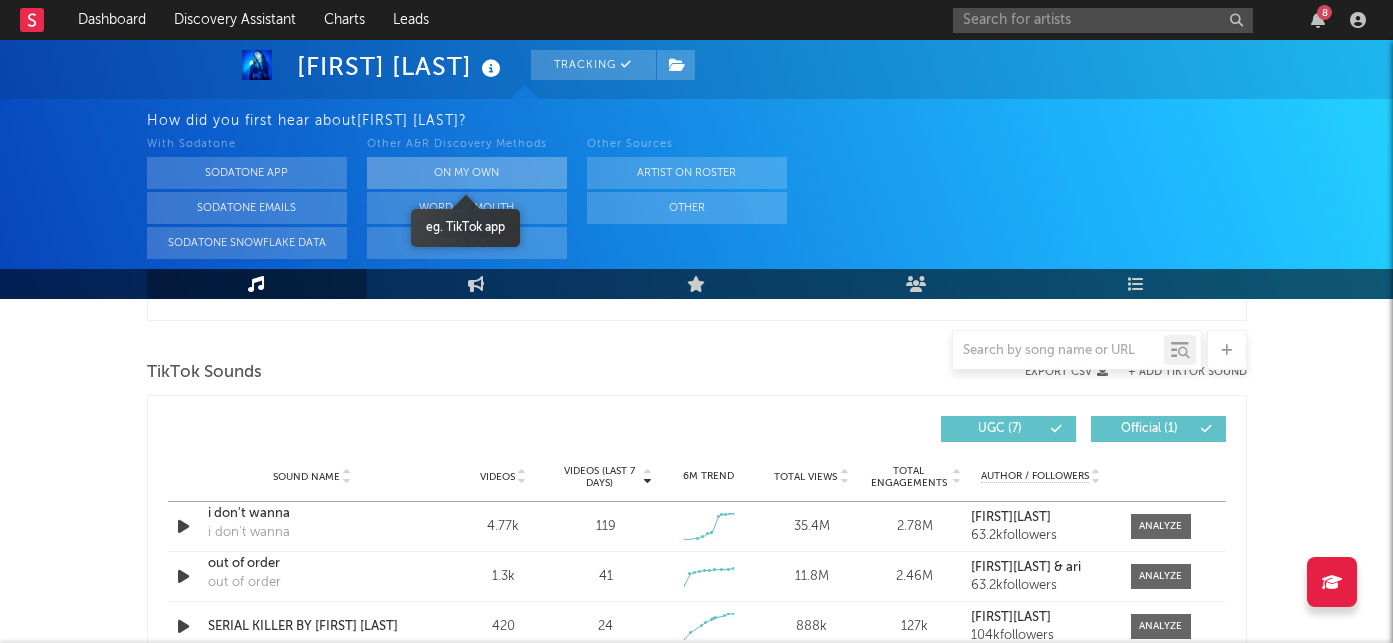click on "On My Own" at bounding box center (467, 173) 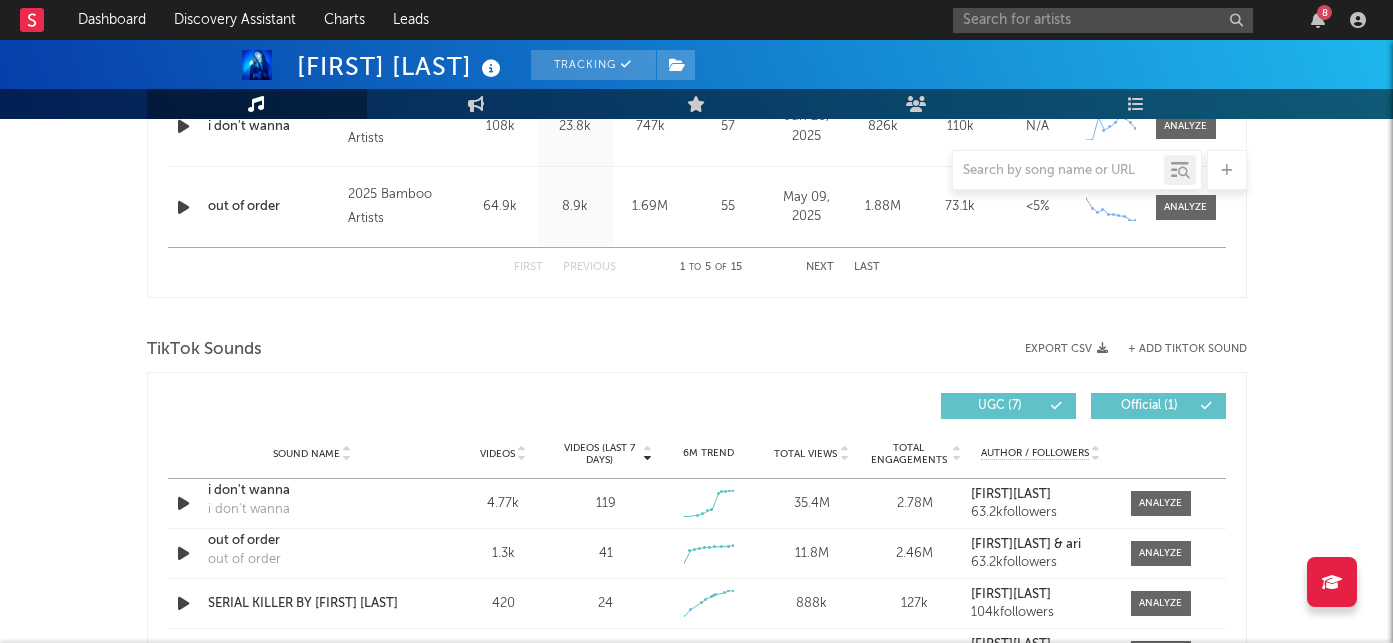 scroll, scrollTop: 971, scrollLeft: 0, axis: vertical 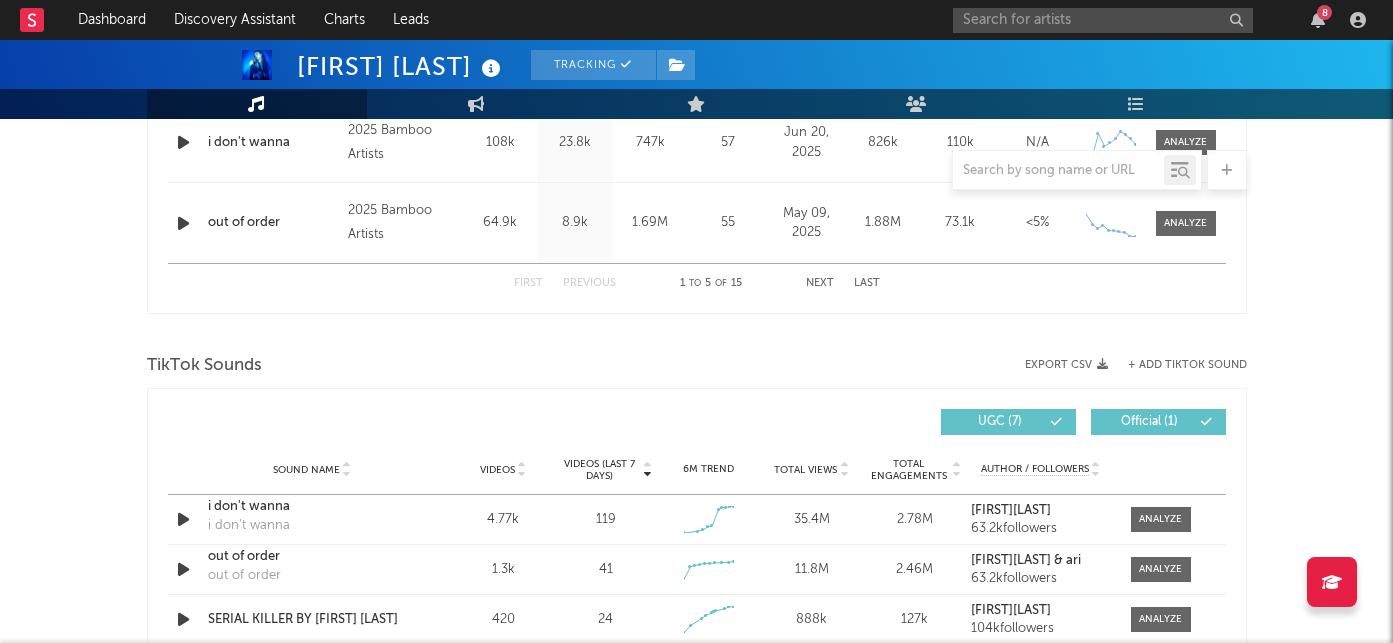 select on "6m" 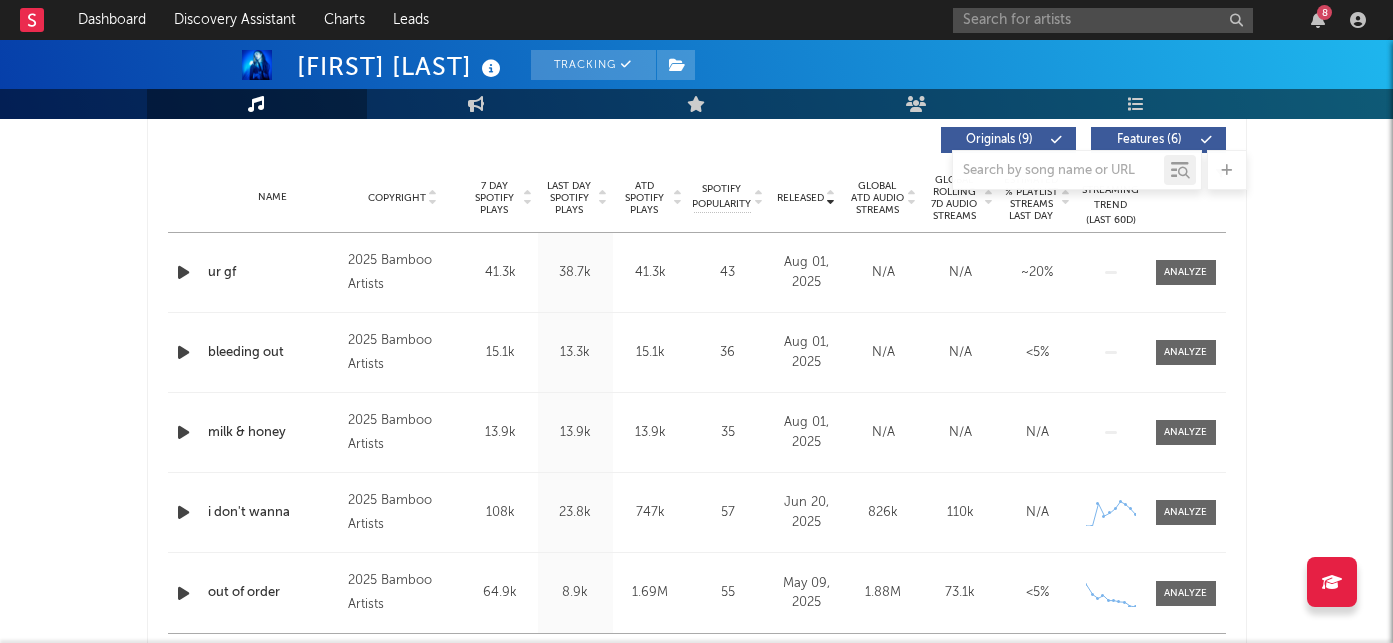 scroll, scrollTop: 761, scrollLeft: 0, axis: vertical 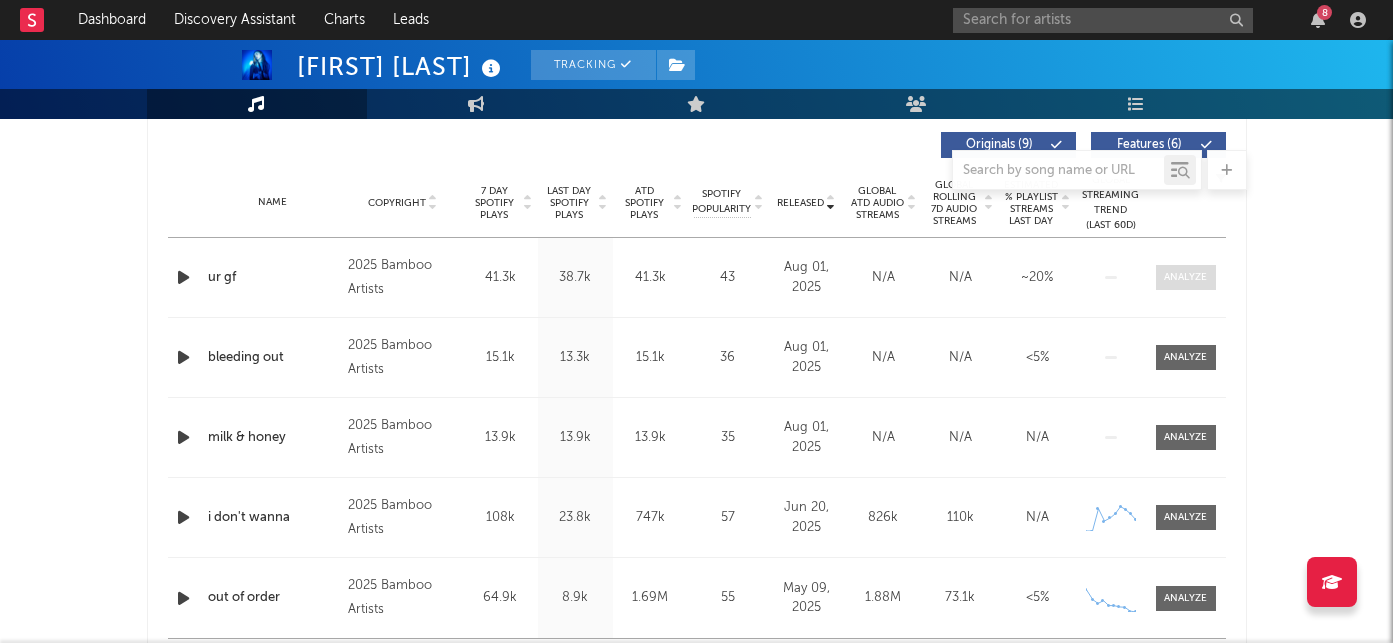 click at bounding box center (1186, 277) 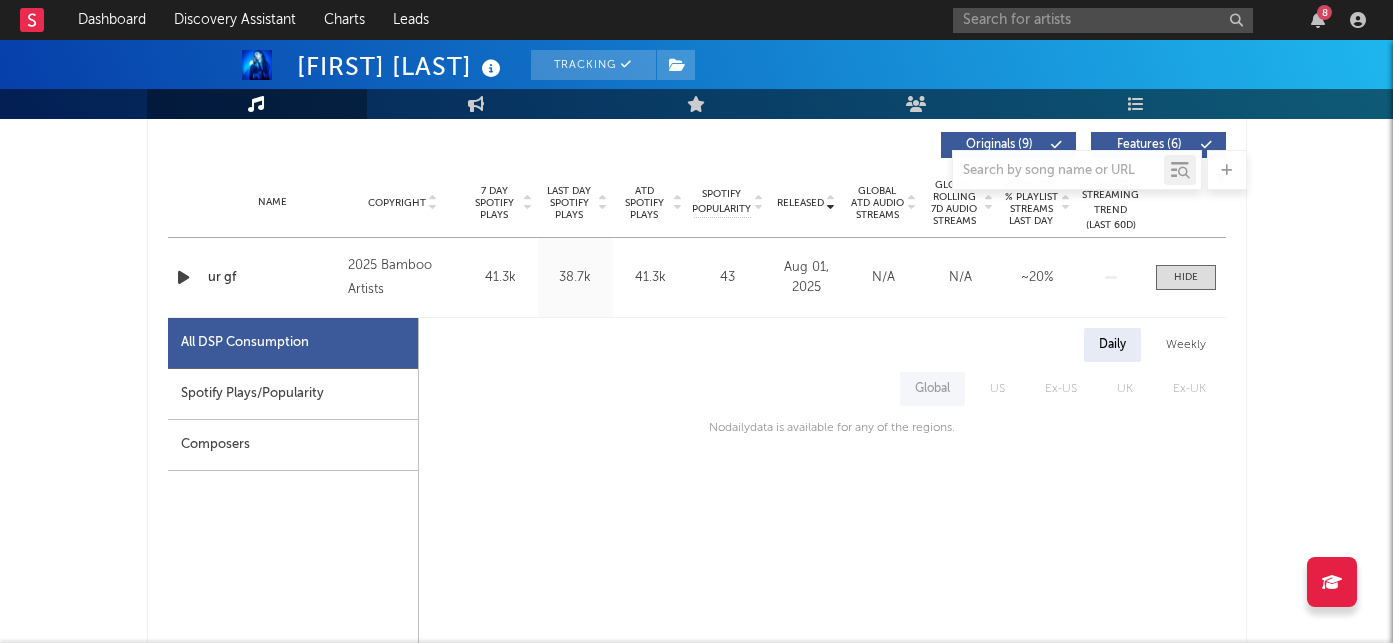 click on "Spotify Plays/Popularity" at bounding box center (293, 394) 